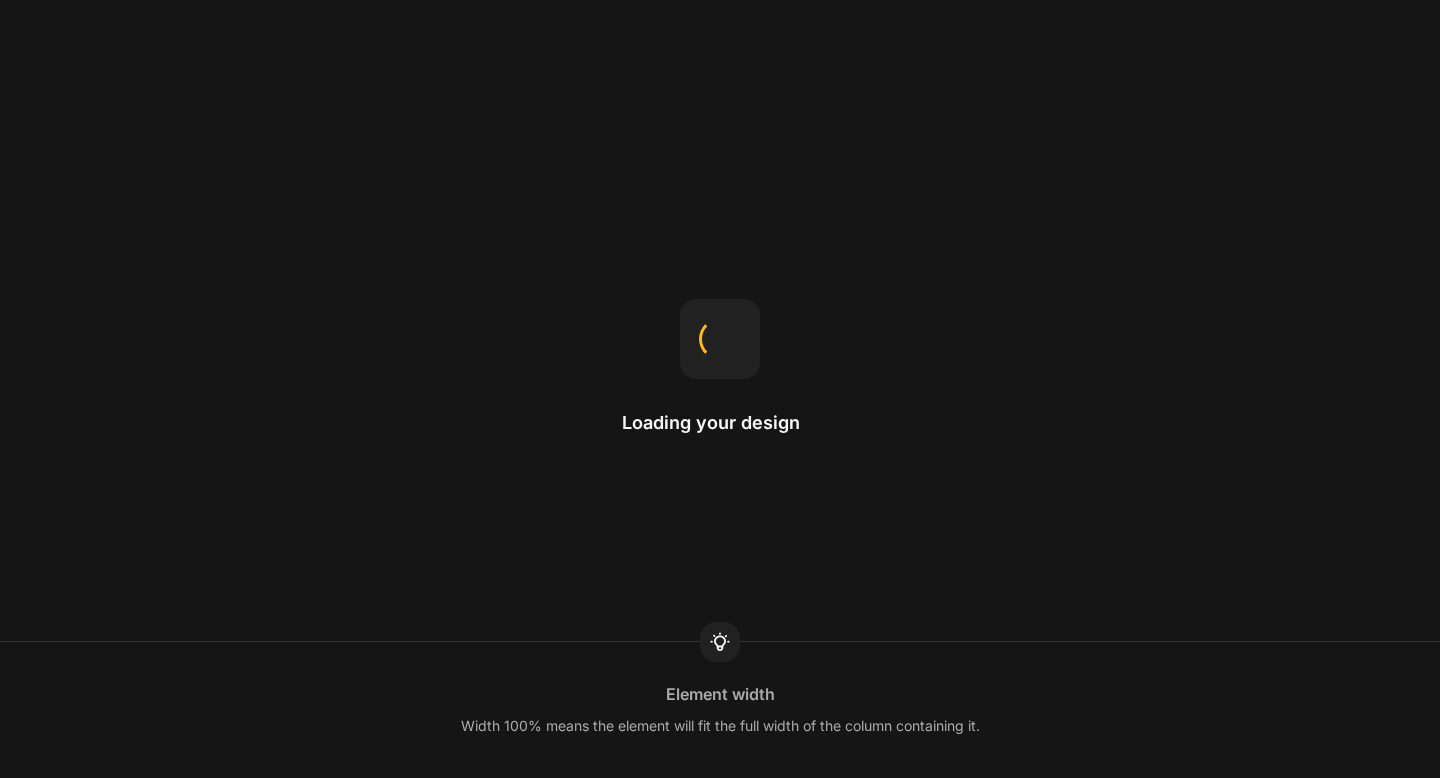 scroll, scrollTop: 0, scrollLeft: 0, axis: both 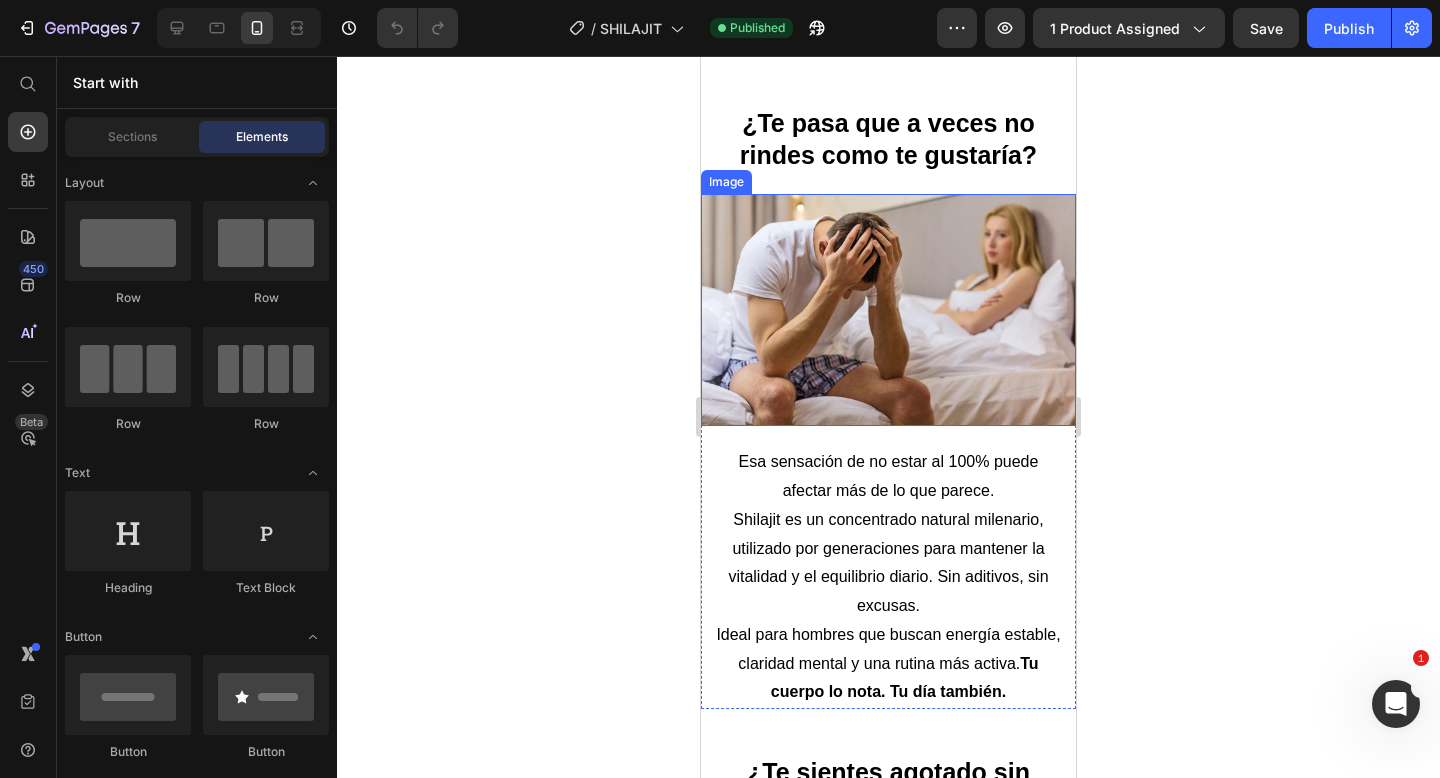 click at bounding box center (888, 310) 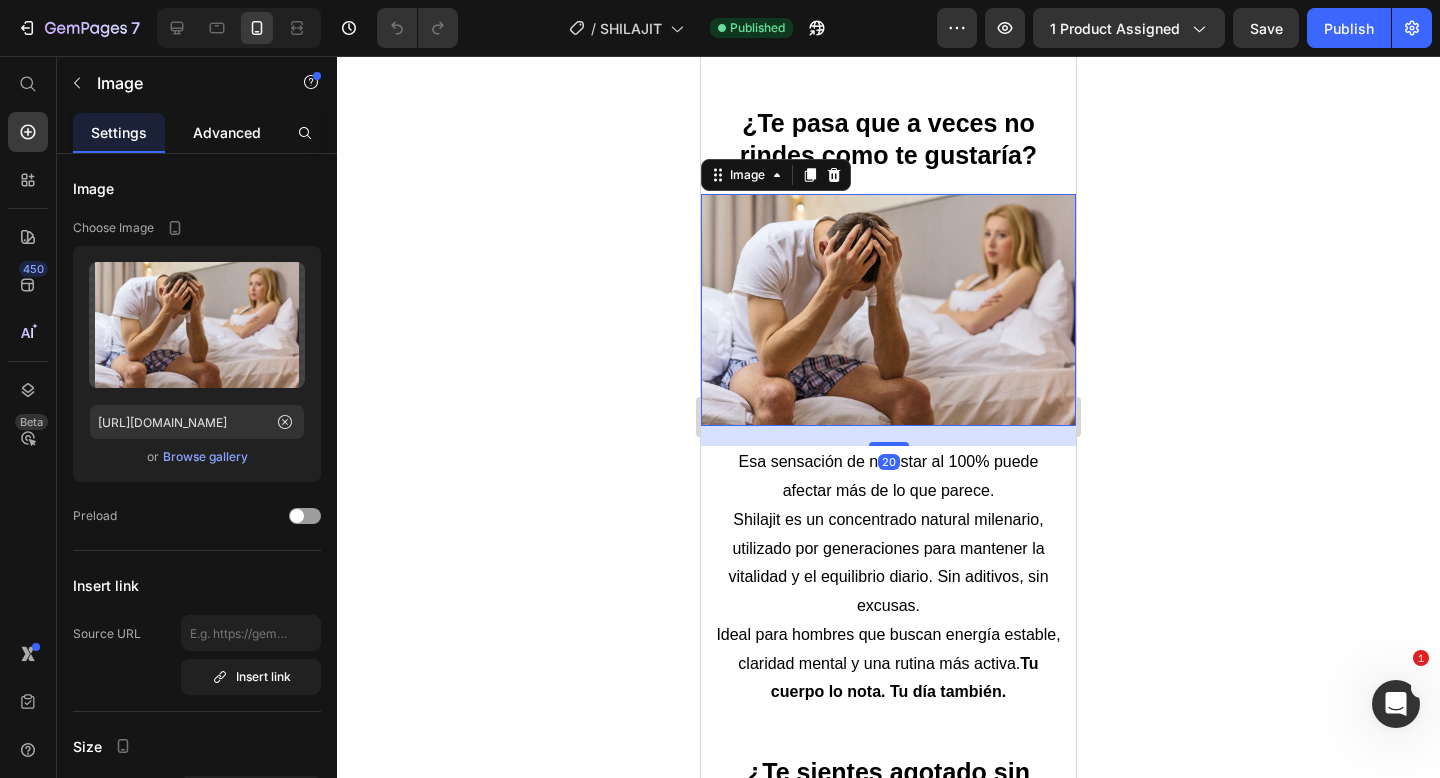 click on "Advanced" at bounding box center (227, 132) 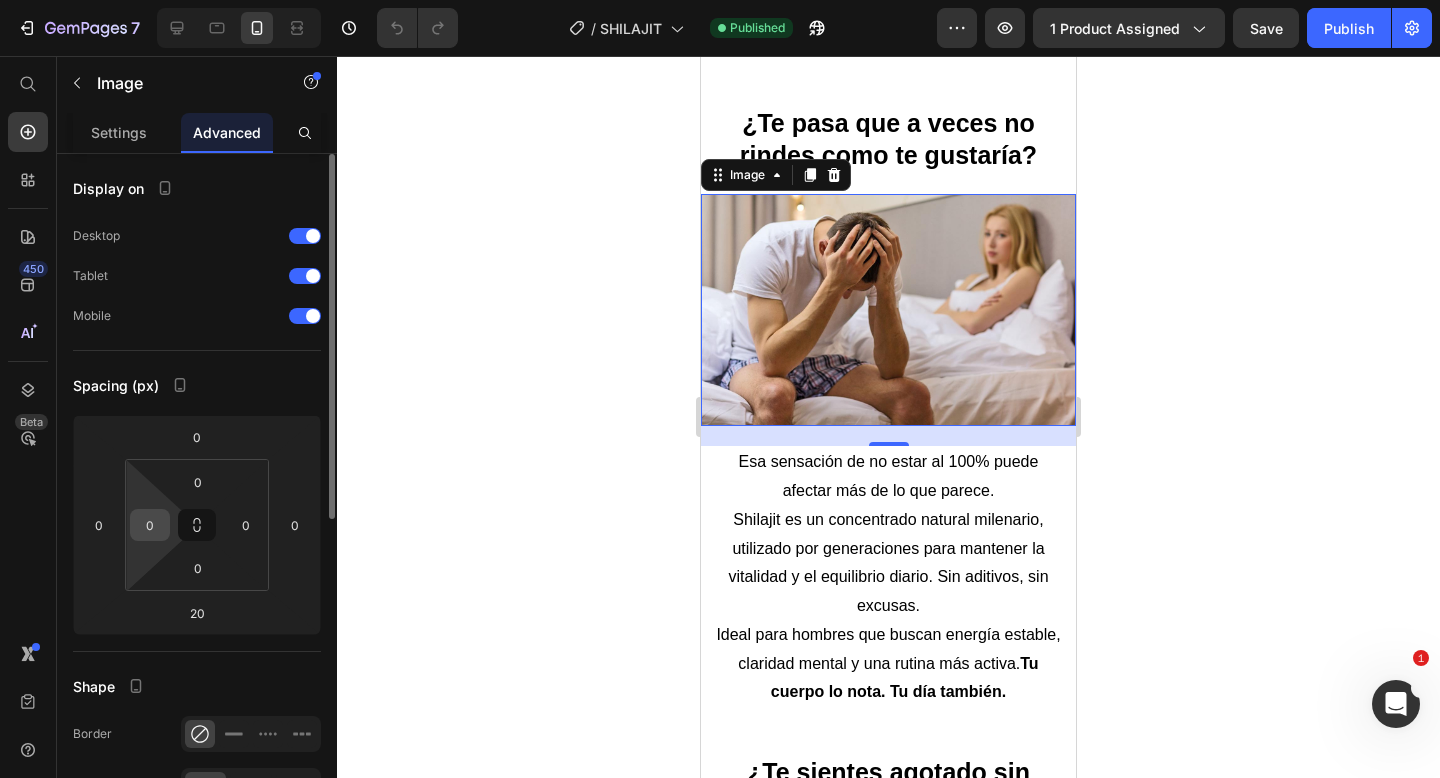 click on "0" at bounding box center (150, 525) 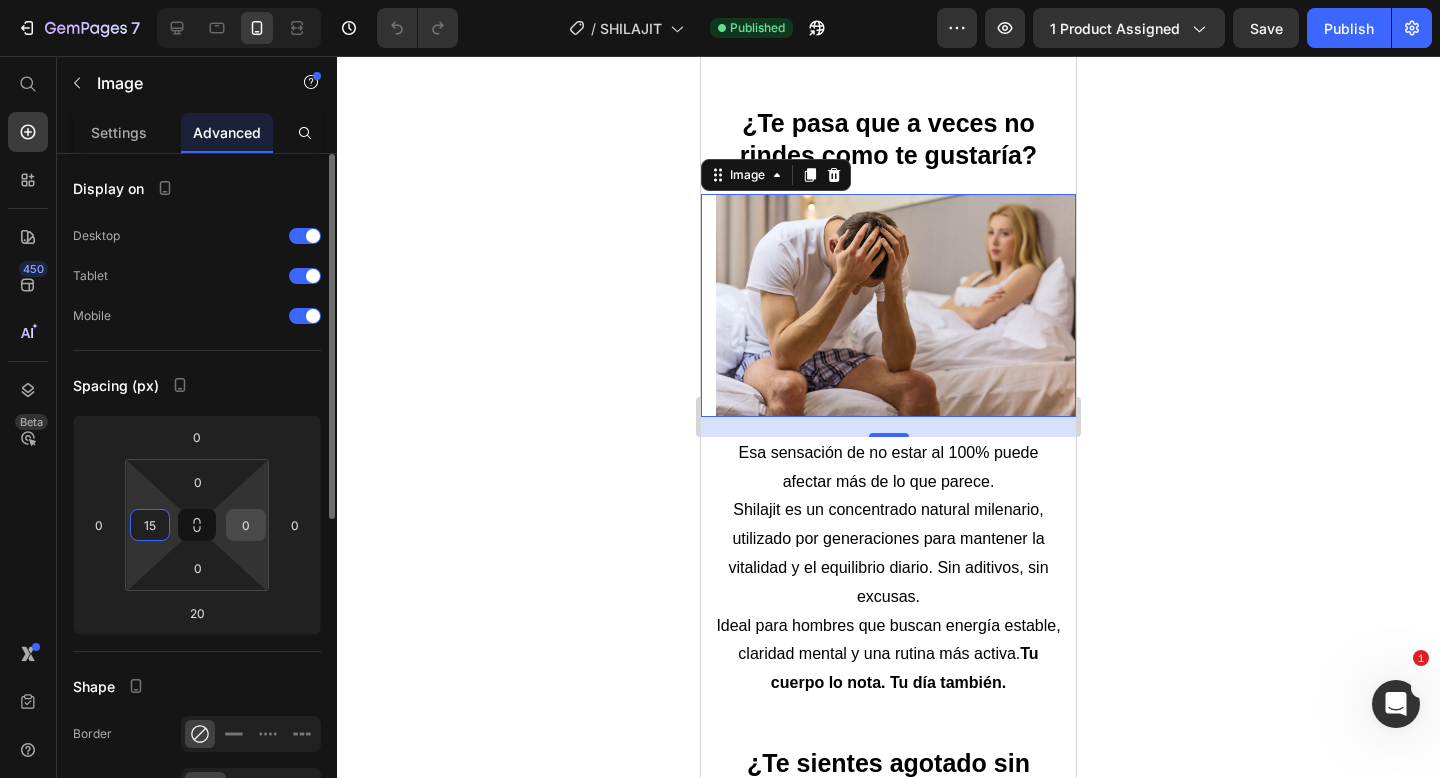 type on "15" 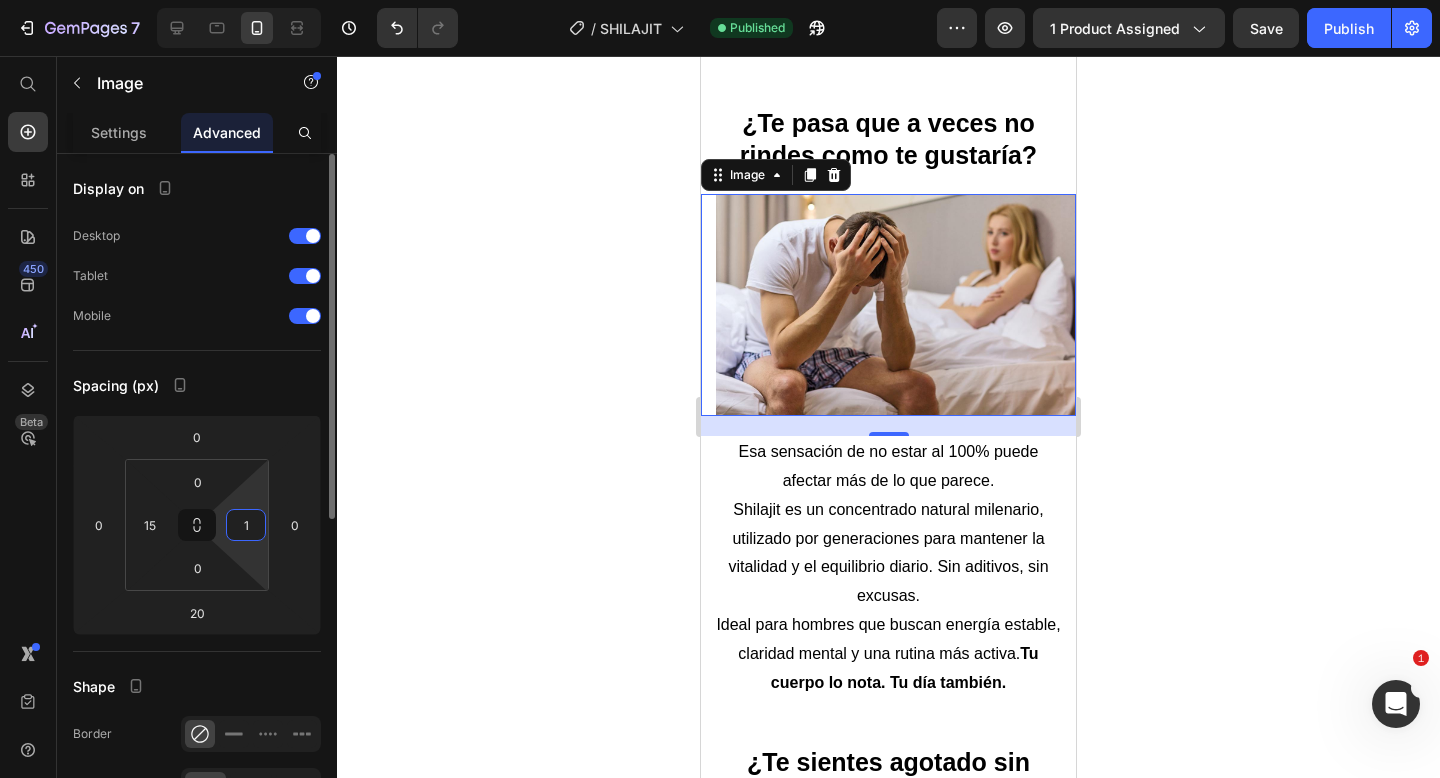 type on "15" 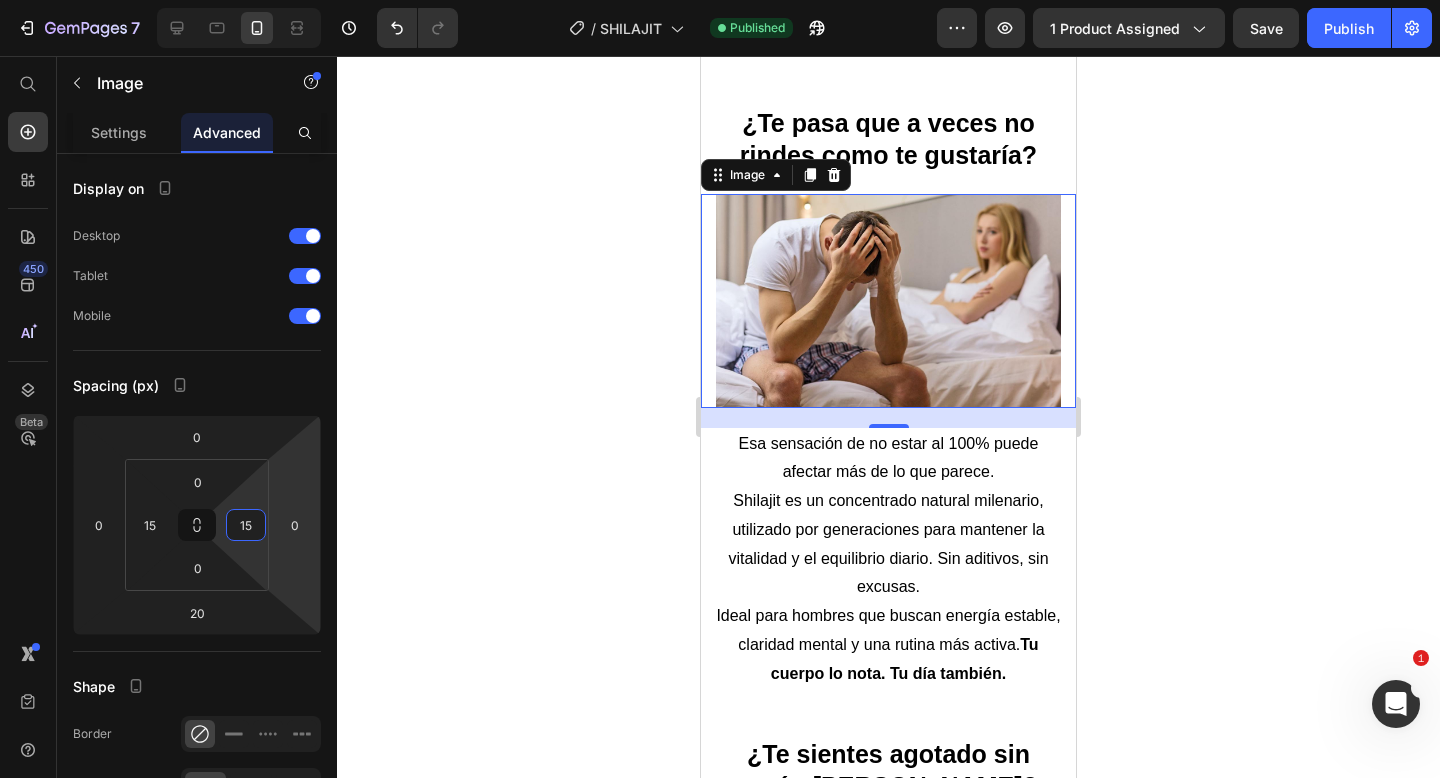 click 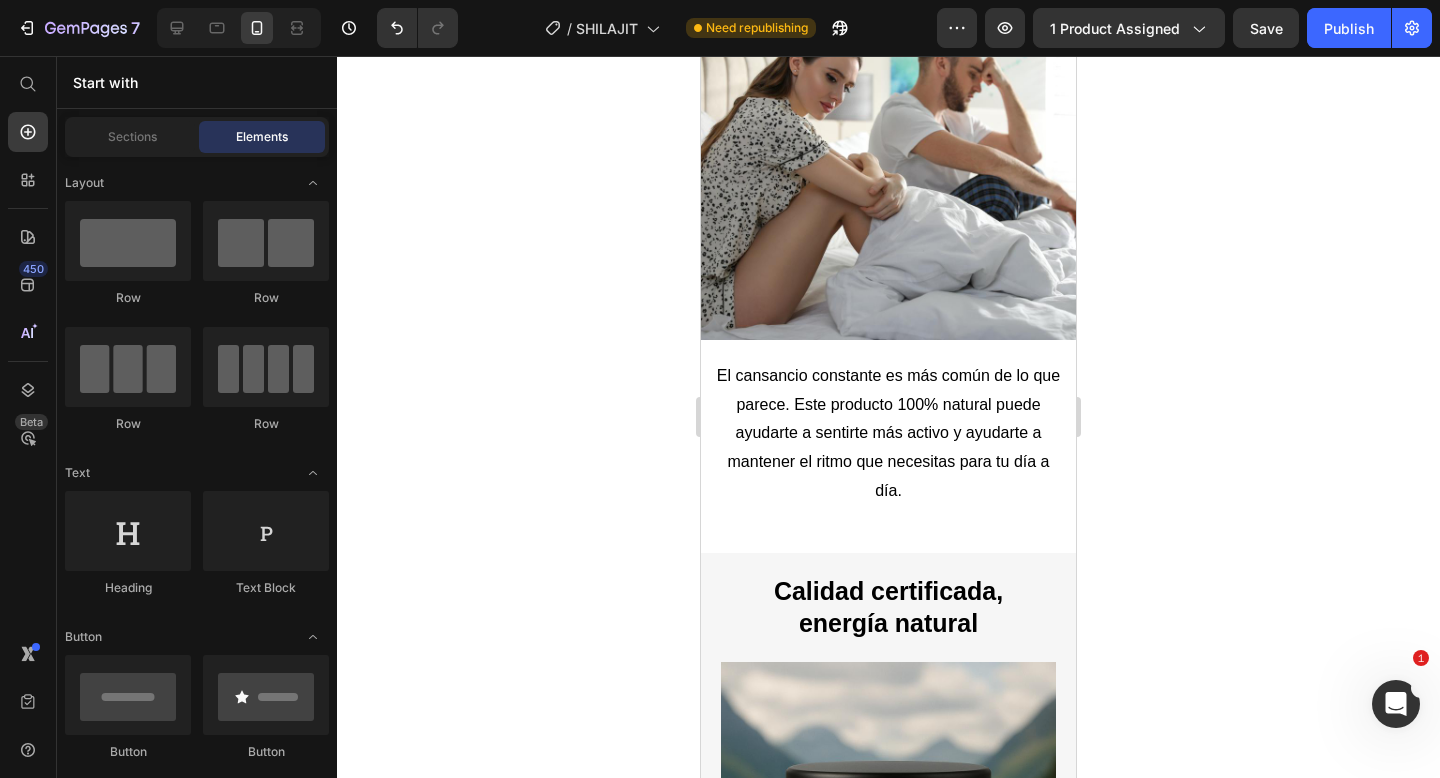 scroll, scrollTop: 2050, scrollLeft: 0, axis: vertical 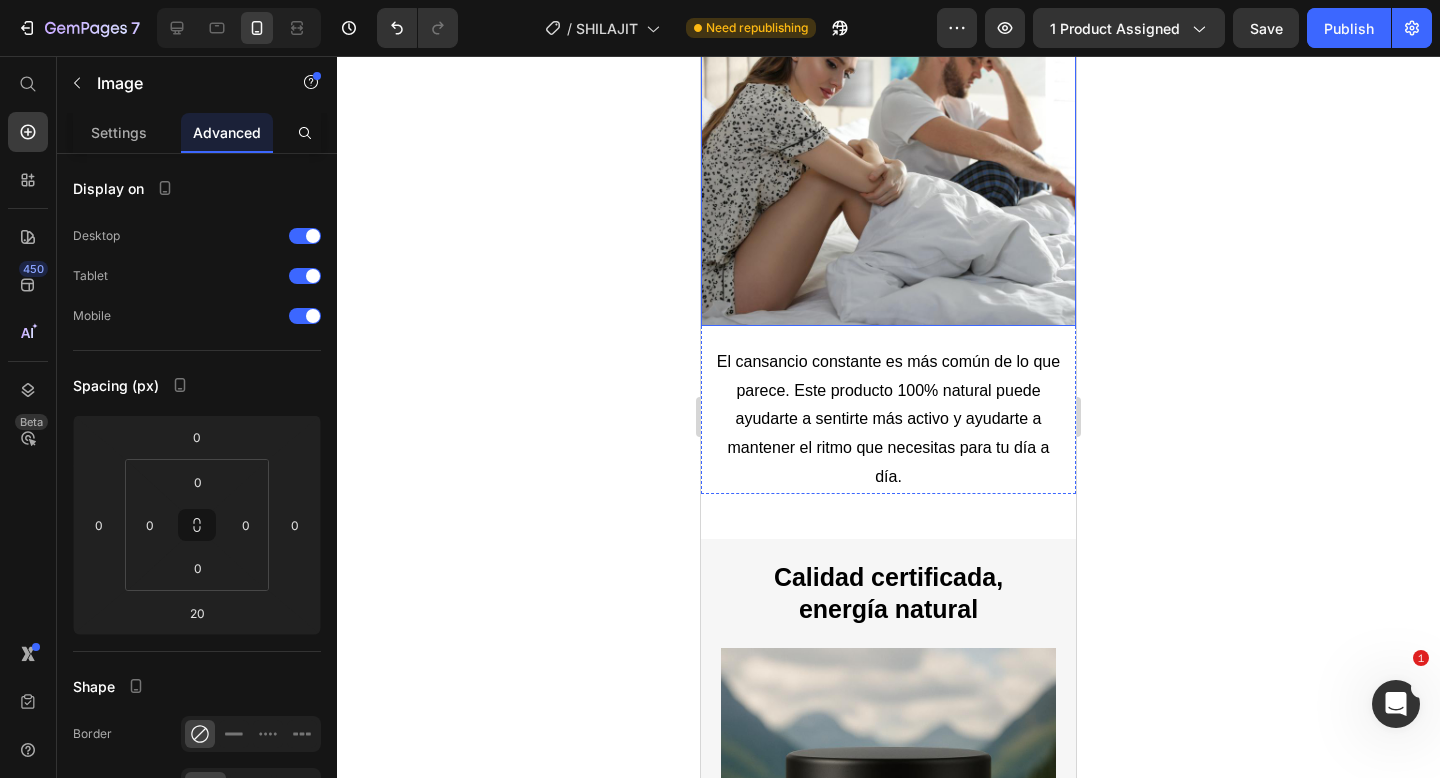 click at bounding box center [888, 138] 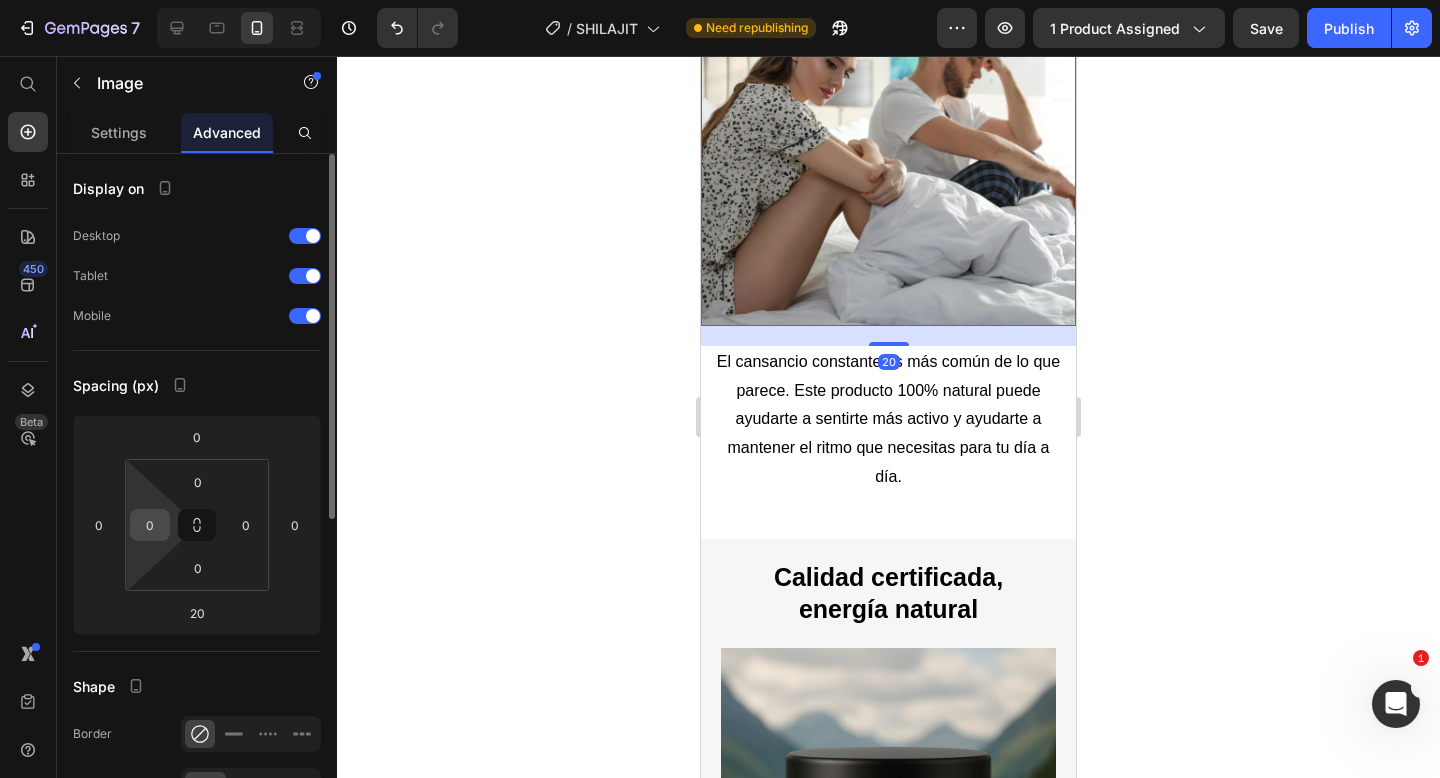 click on "0" at bounding box center [150, 525] 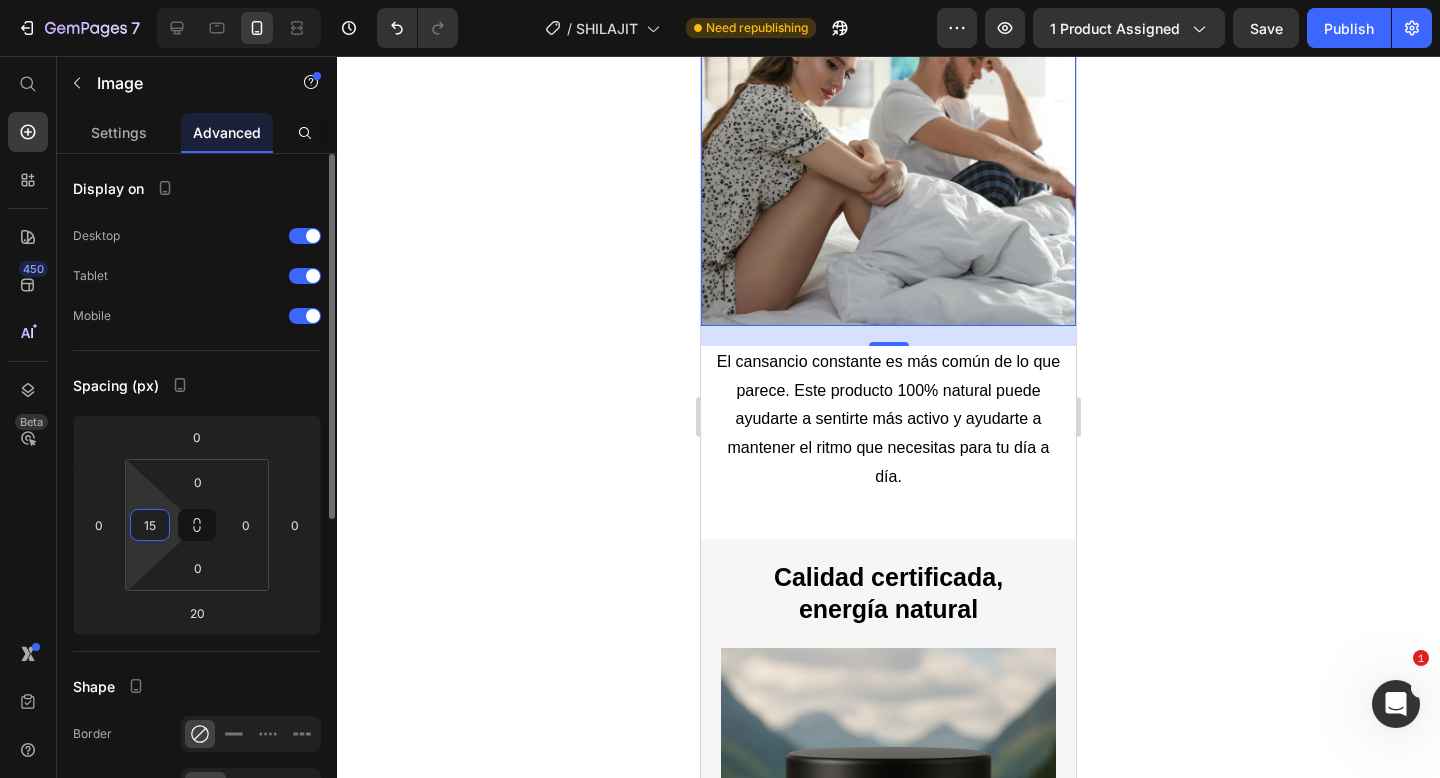 scroll, scrollTop: 2035, scrollLeft: 0, axis: vertical 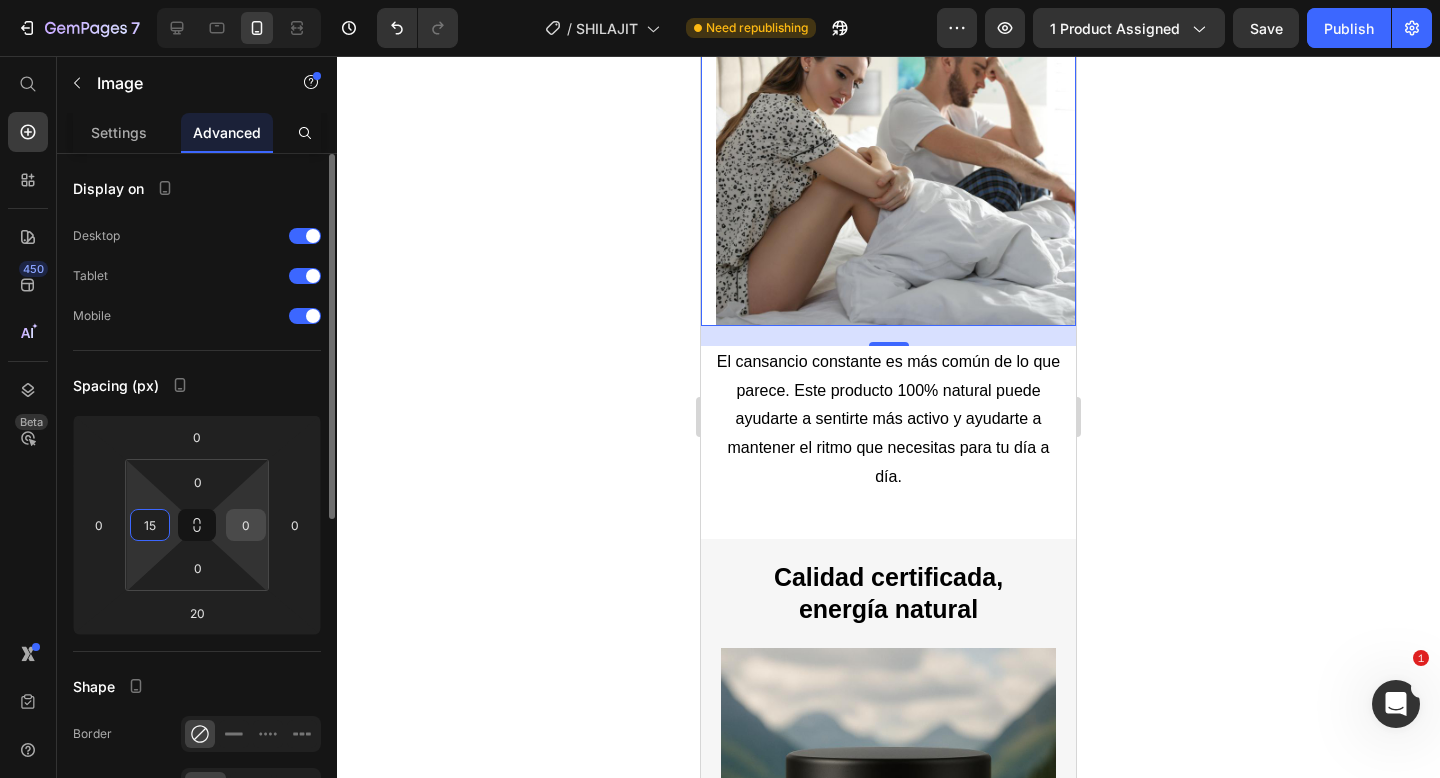 type on "15" 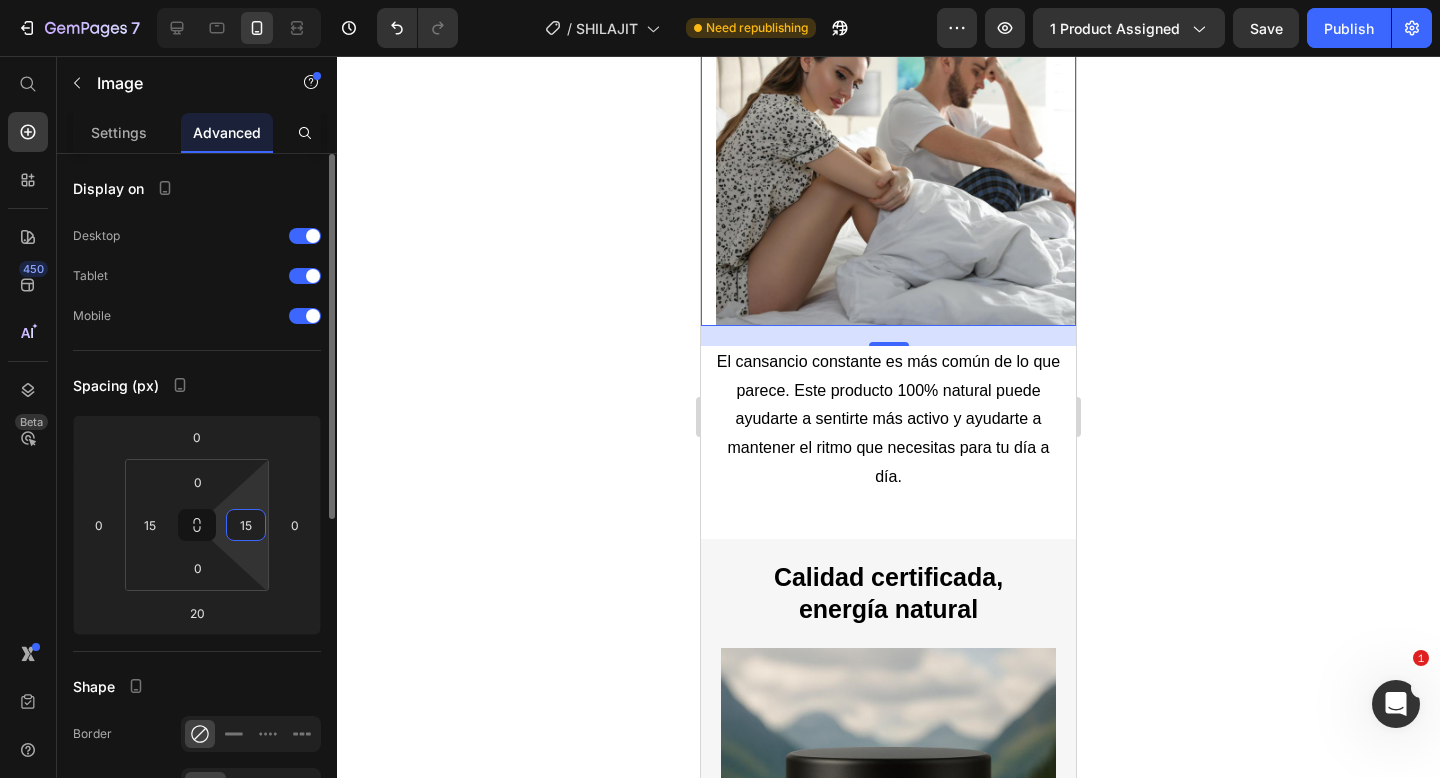 scroll, scrollTop: 2020, scrollLeft: 0, axis: vertical 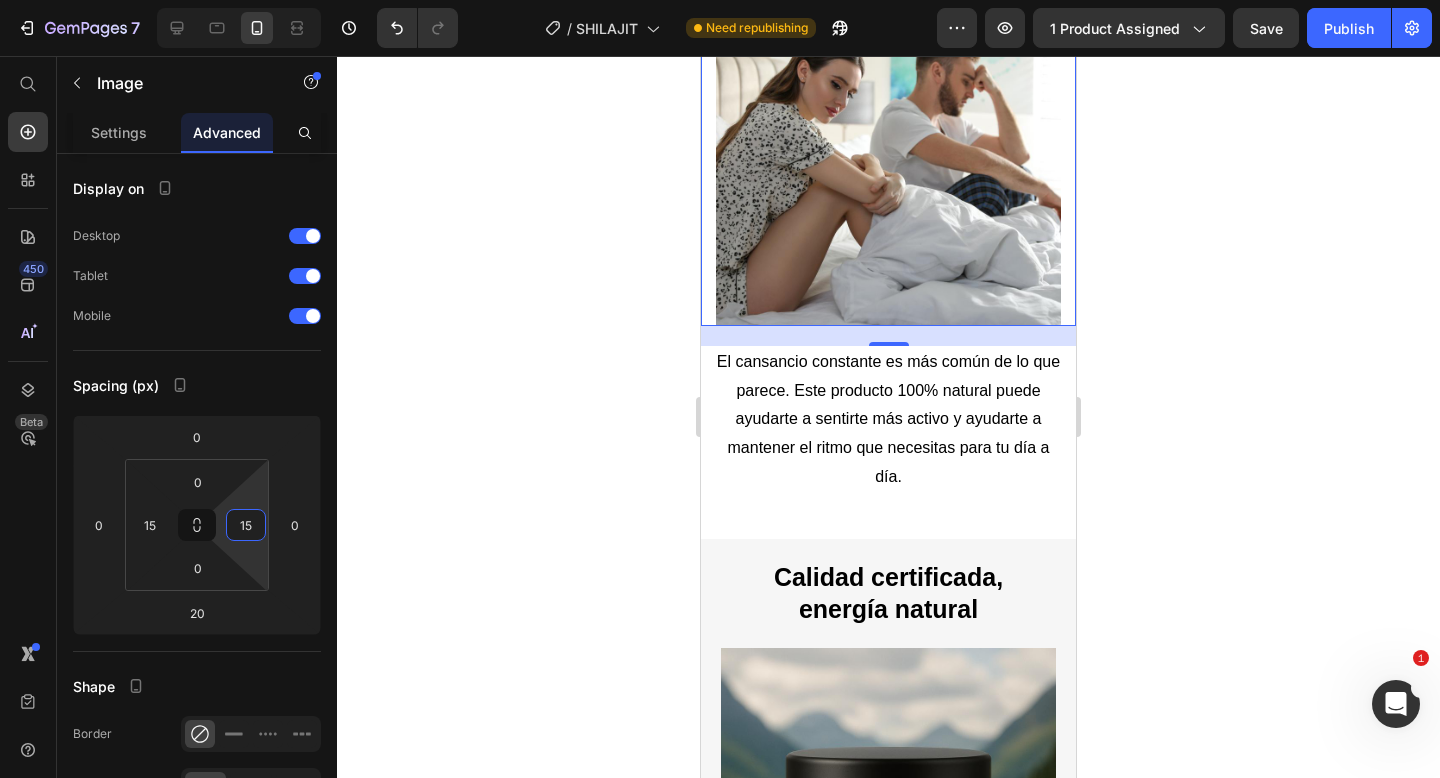 type on "15" 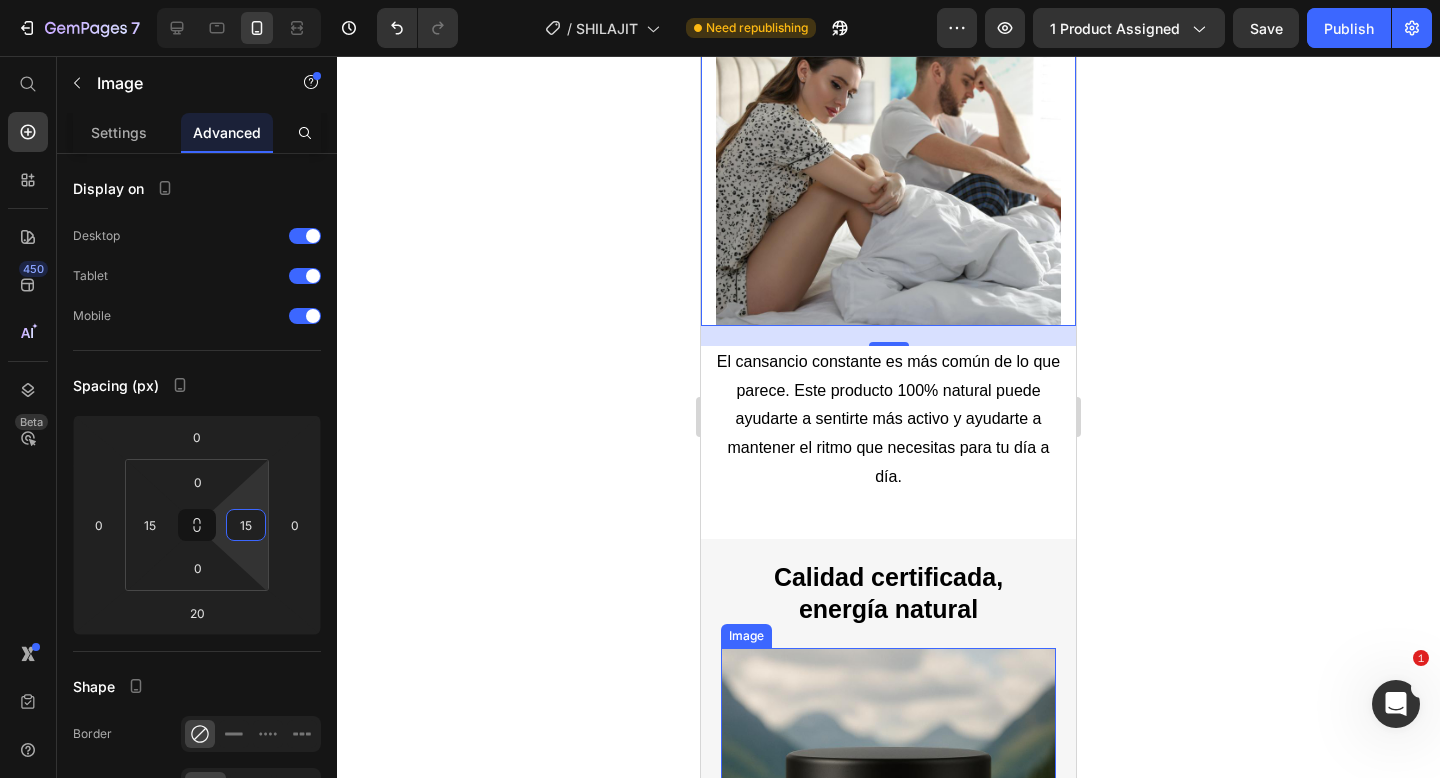 click at bounding box center [888, 815] 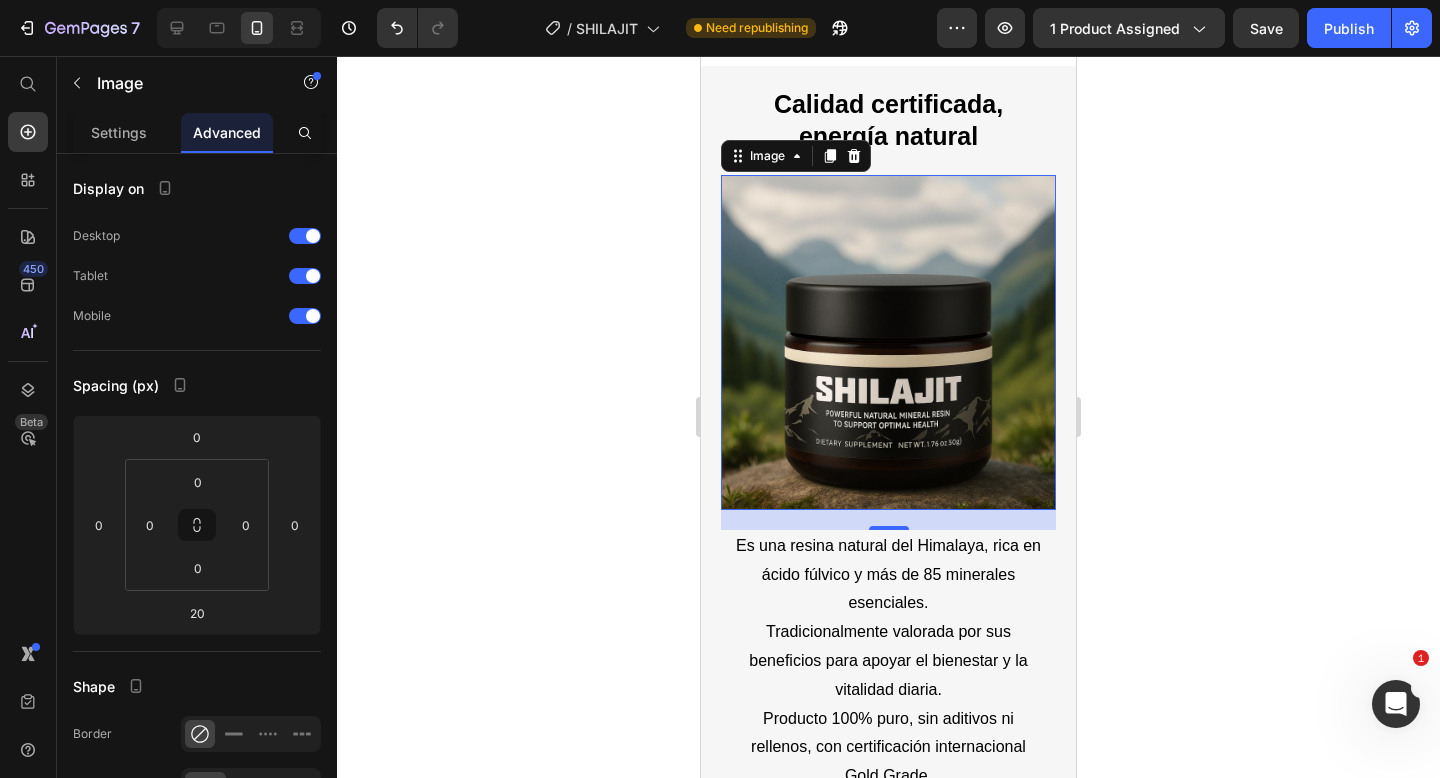 scroll, scrollTop: 2503, scrollLeft: 0, axis: vertical 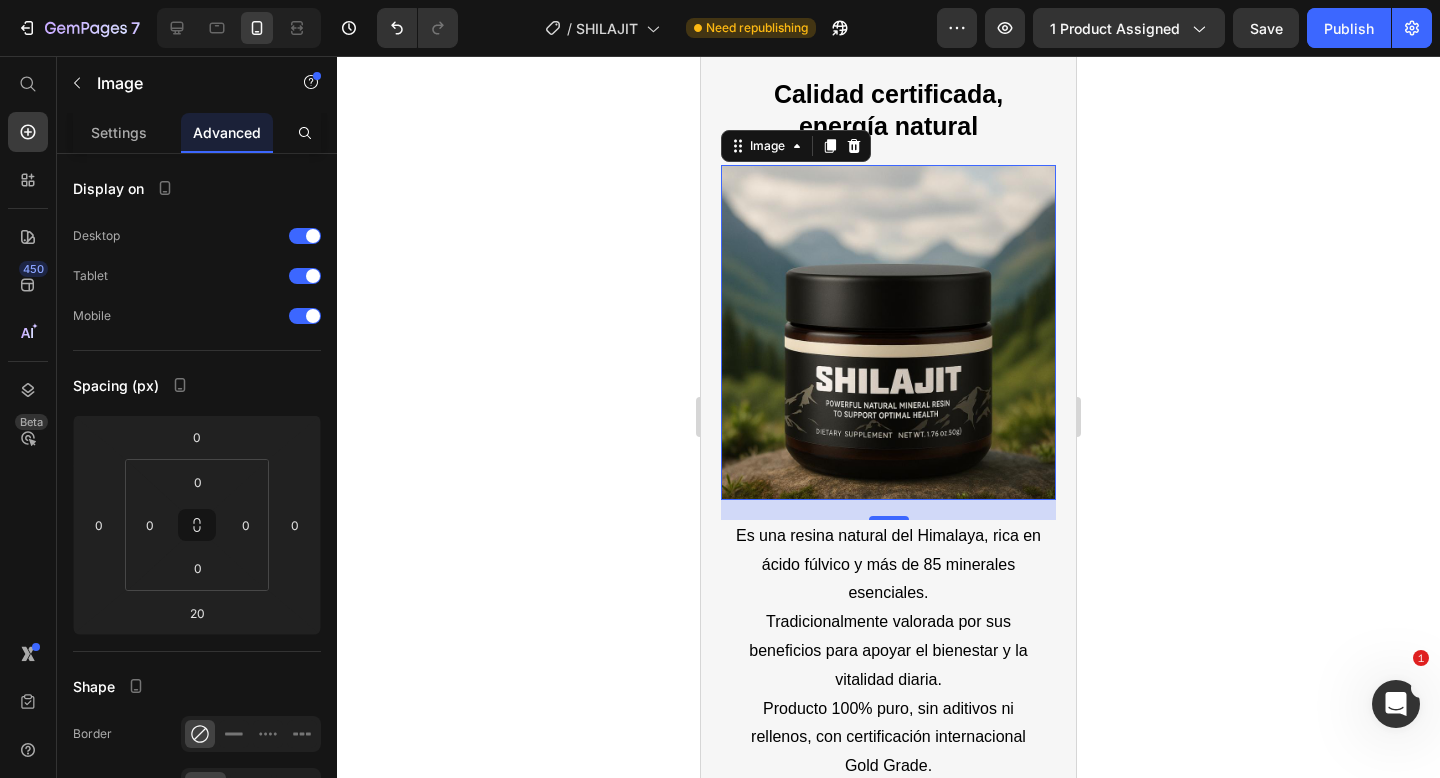 click 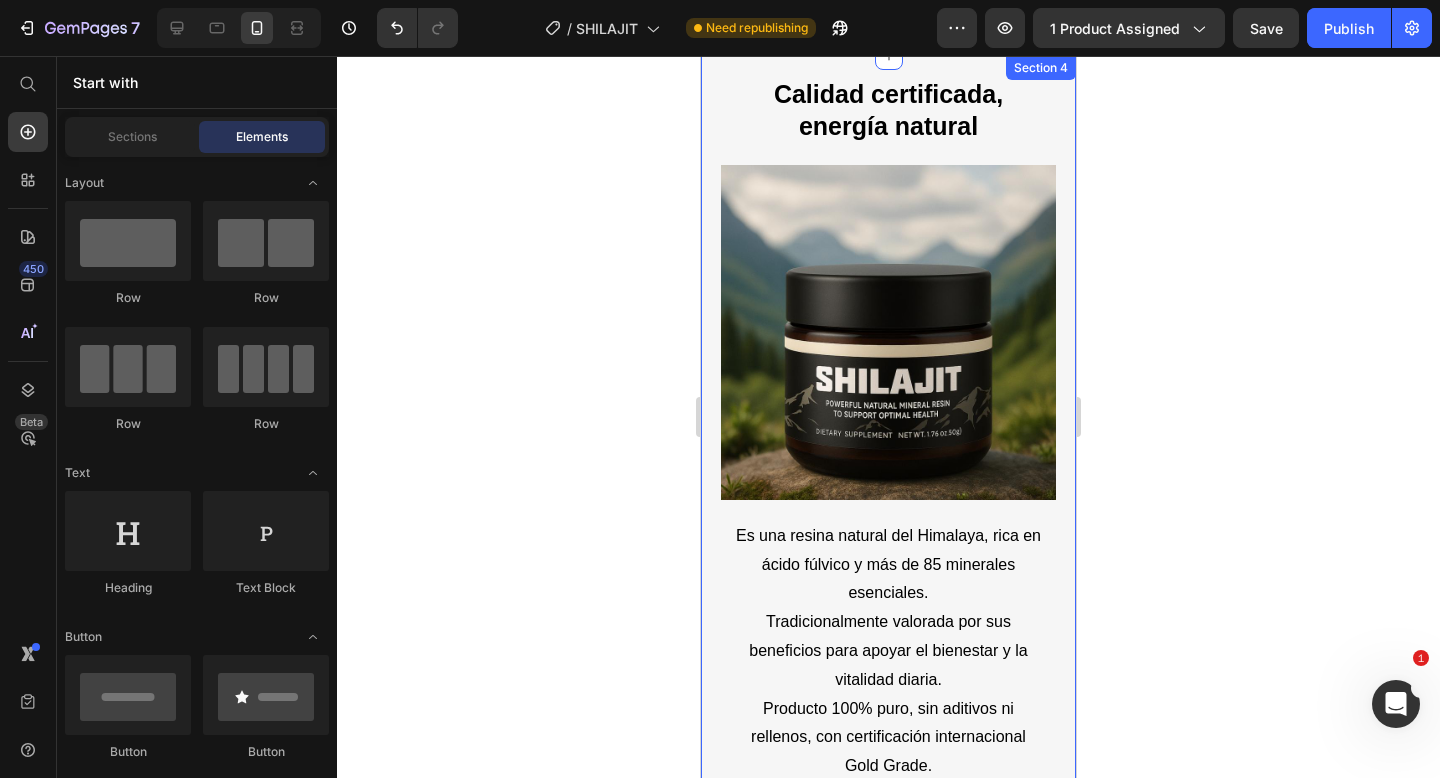 click on "Calidad certificada, energía natural Heading Image Es una resina natural del [GEOGRAPHIC_DATA], rica en ácido fúlvico y más de 85 minerales esenciales. Tradicionalmente valorada por sus beneficios para apoyar el bienestar y la vitalidad diaria. Producto 100% puro, sin aditivos ni rellenos, con certificación internacional Gold Grade. Text Block Row Row Row Row Section 4" at bounding box center (888, 443) 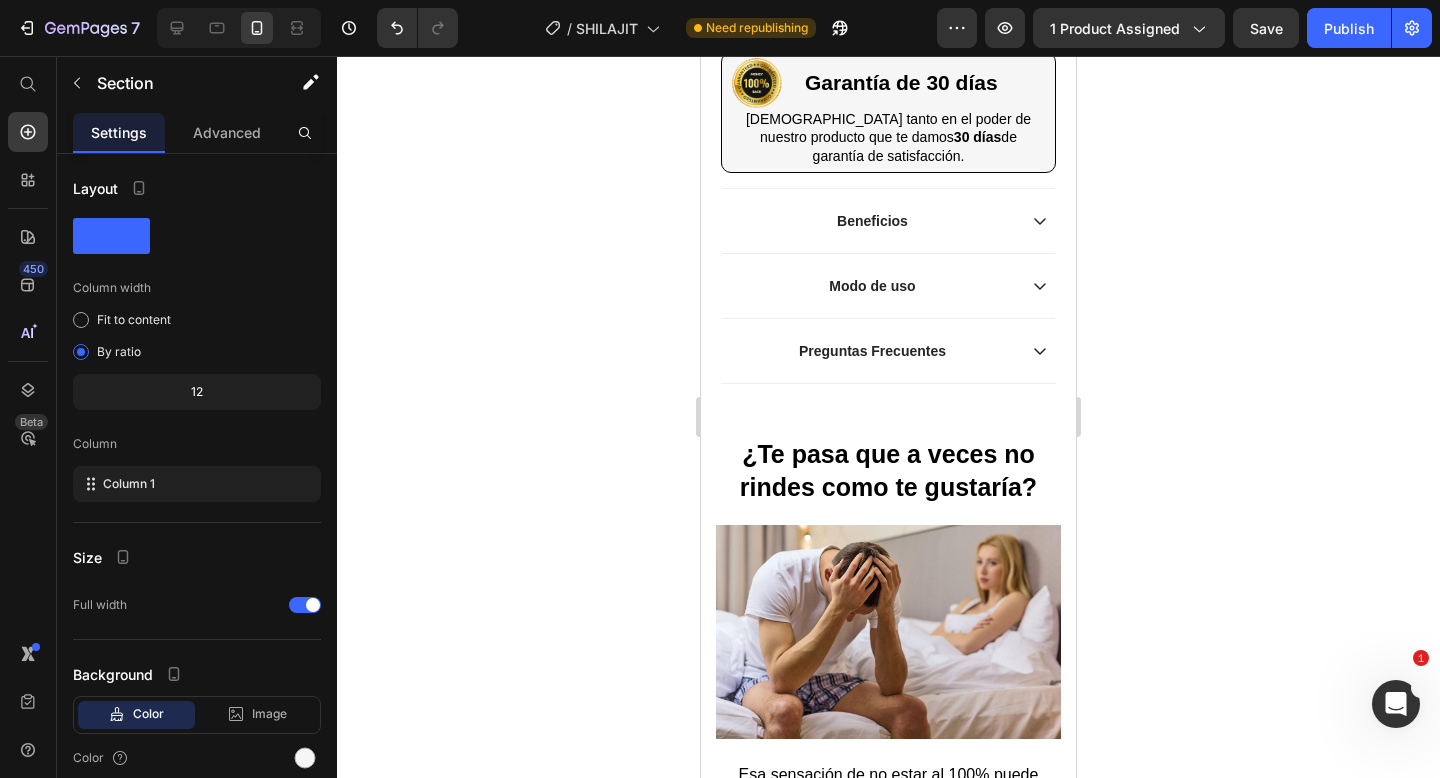 scroll, scrollTop: 0, scrollLeft: 0, axis: both 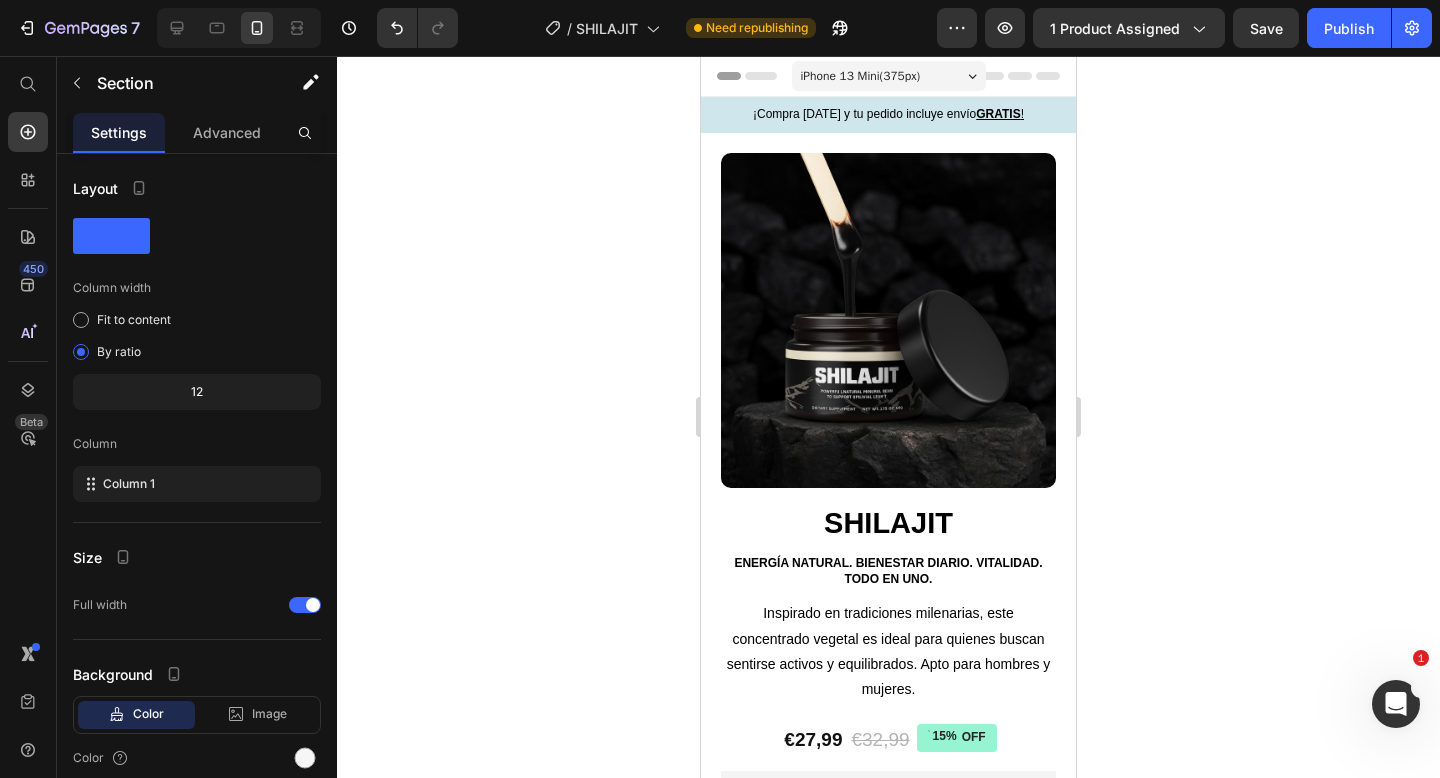 click at bounding box center [888, 320] 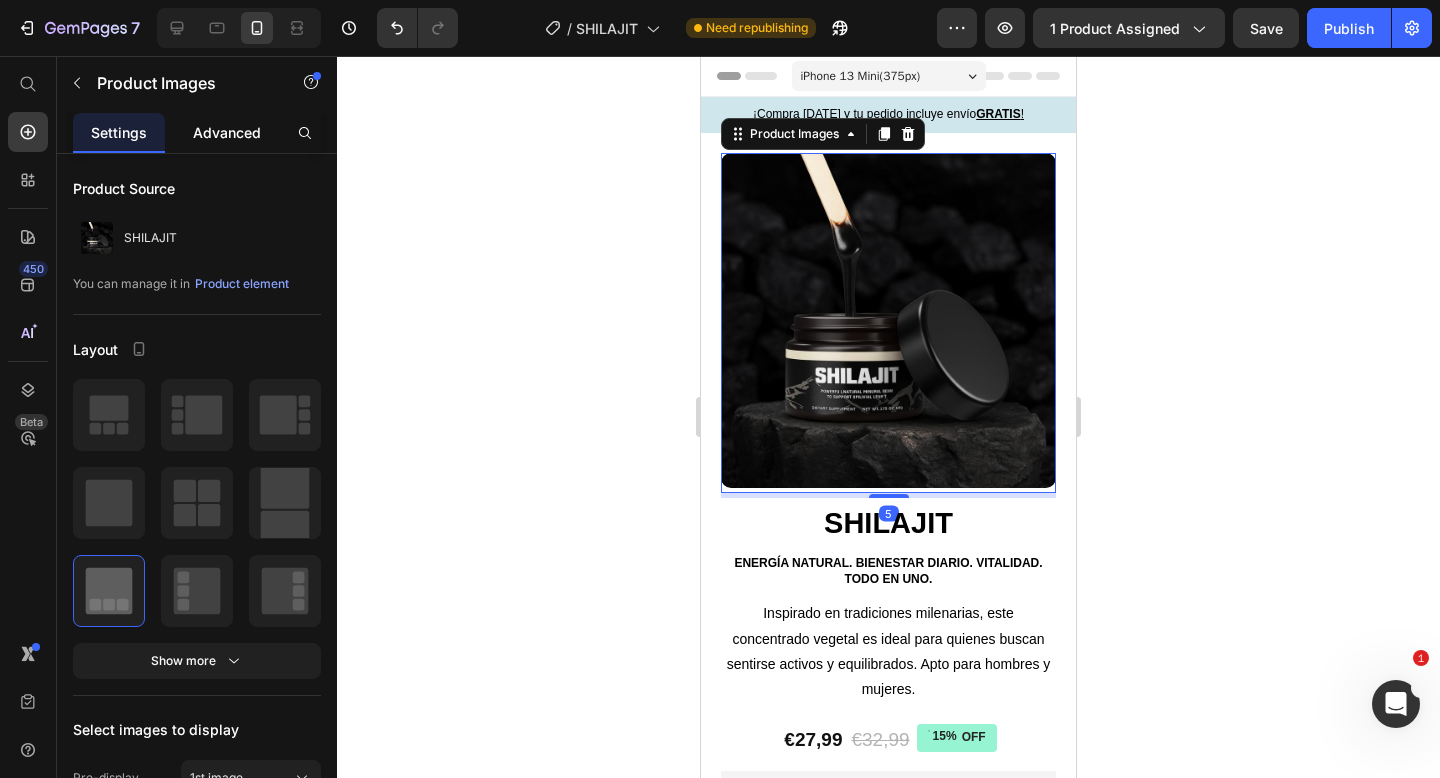 click on "Advanced" at bounding box center (227, 132) 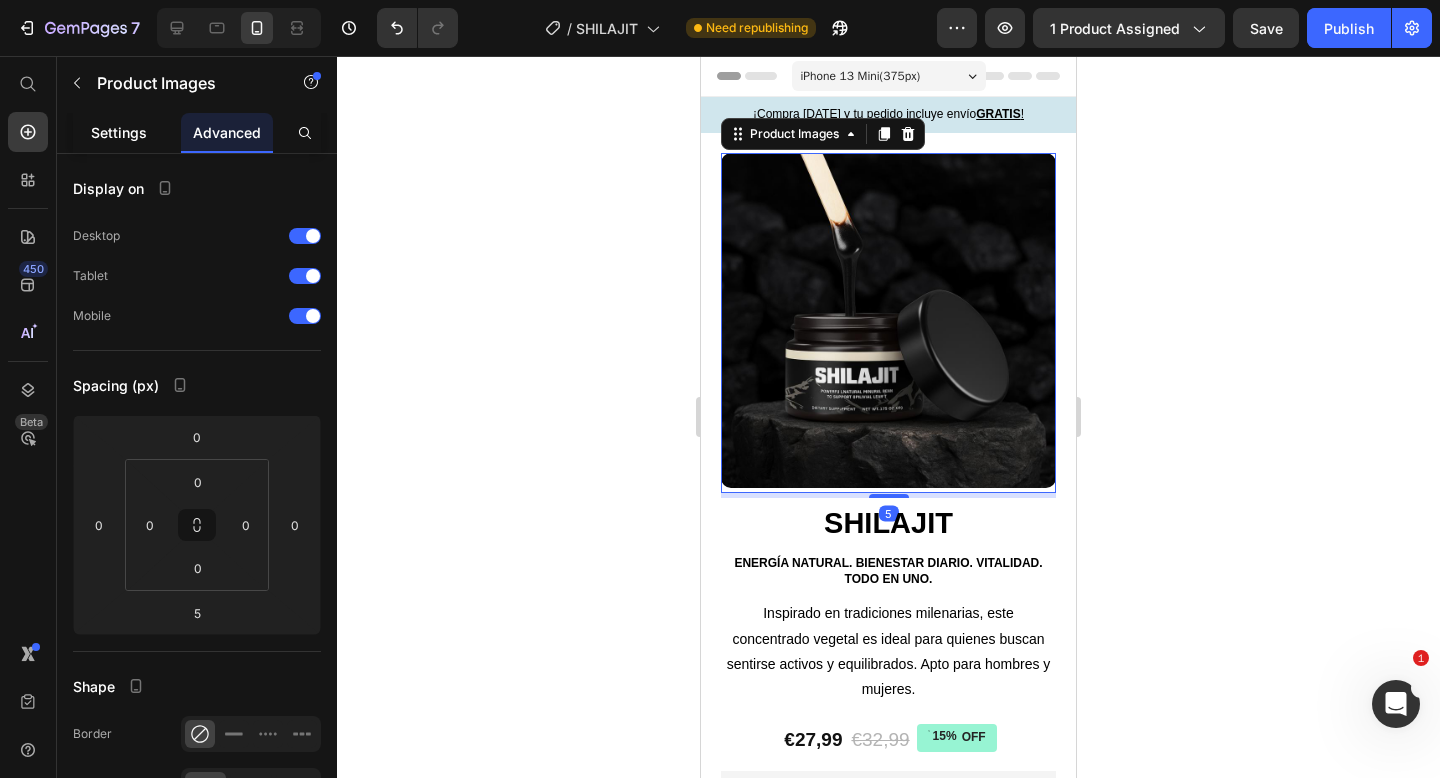 click on "Settings" 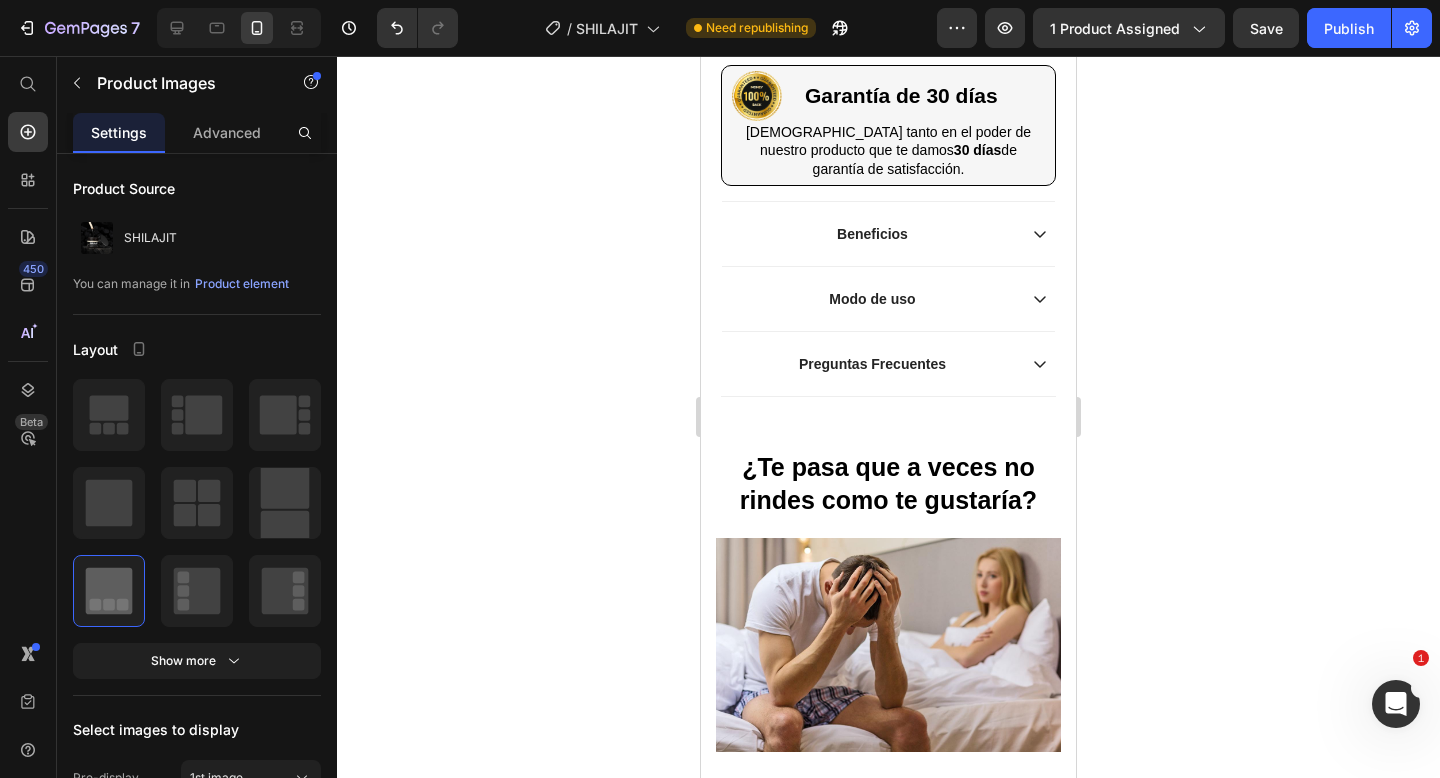 scroll, scrollTop: 819, scrollLeft: 0, axis: vertical 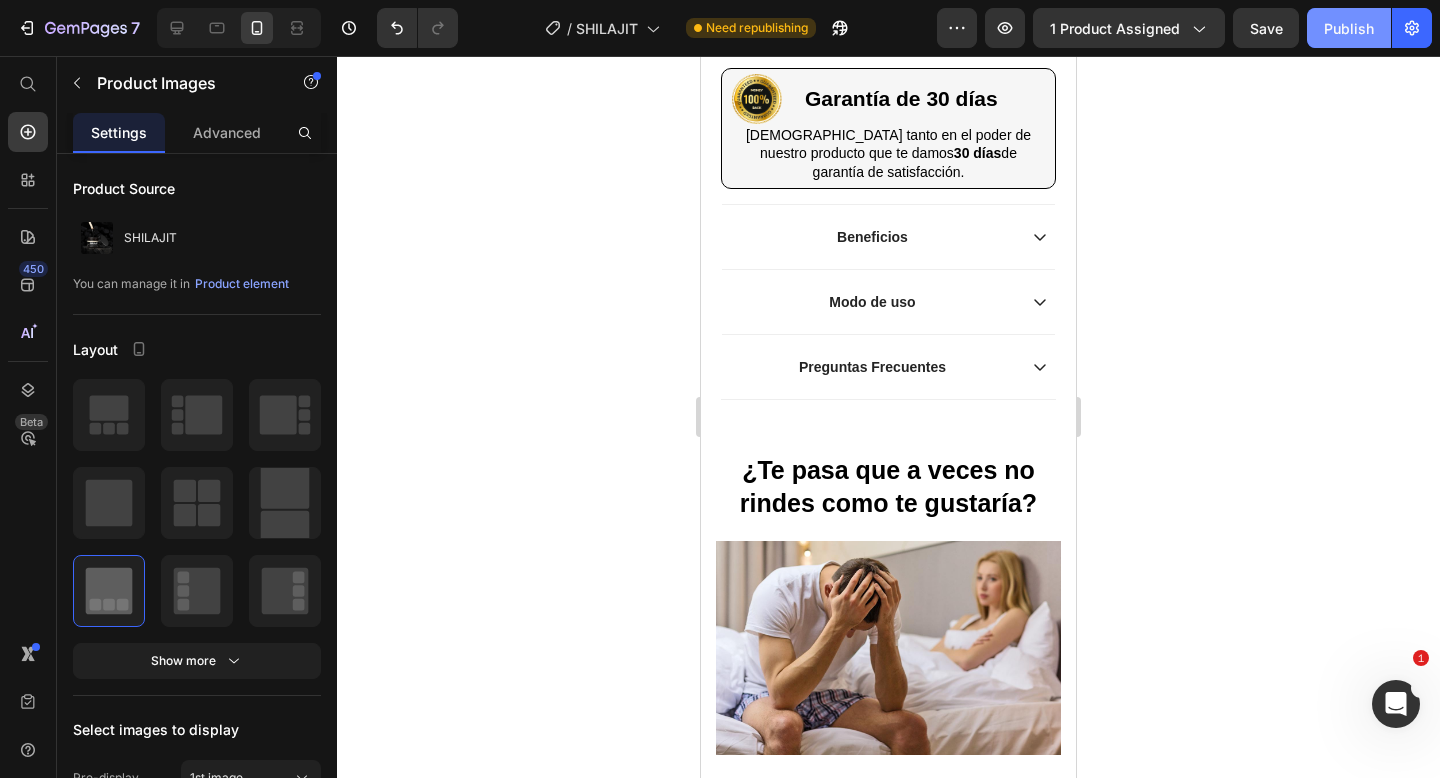 click on "Publish" at bounding box center (1349, 28) 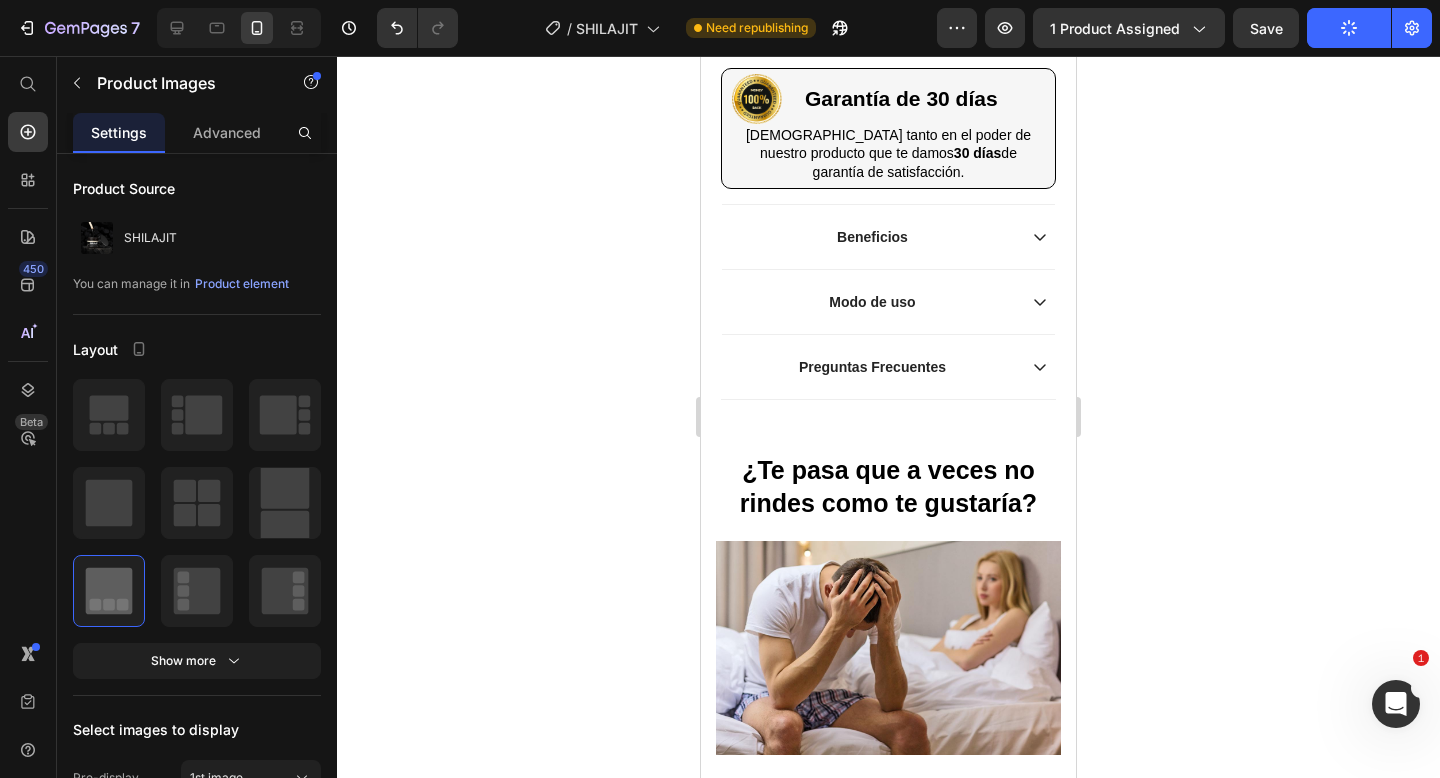 type 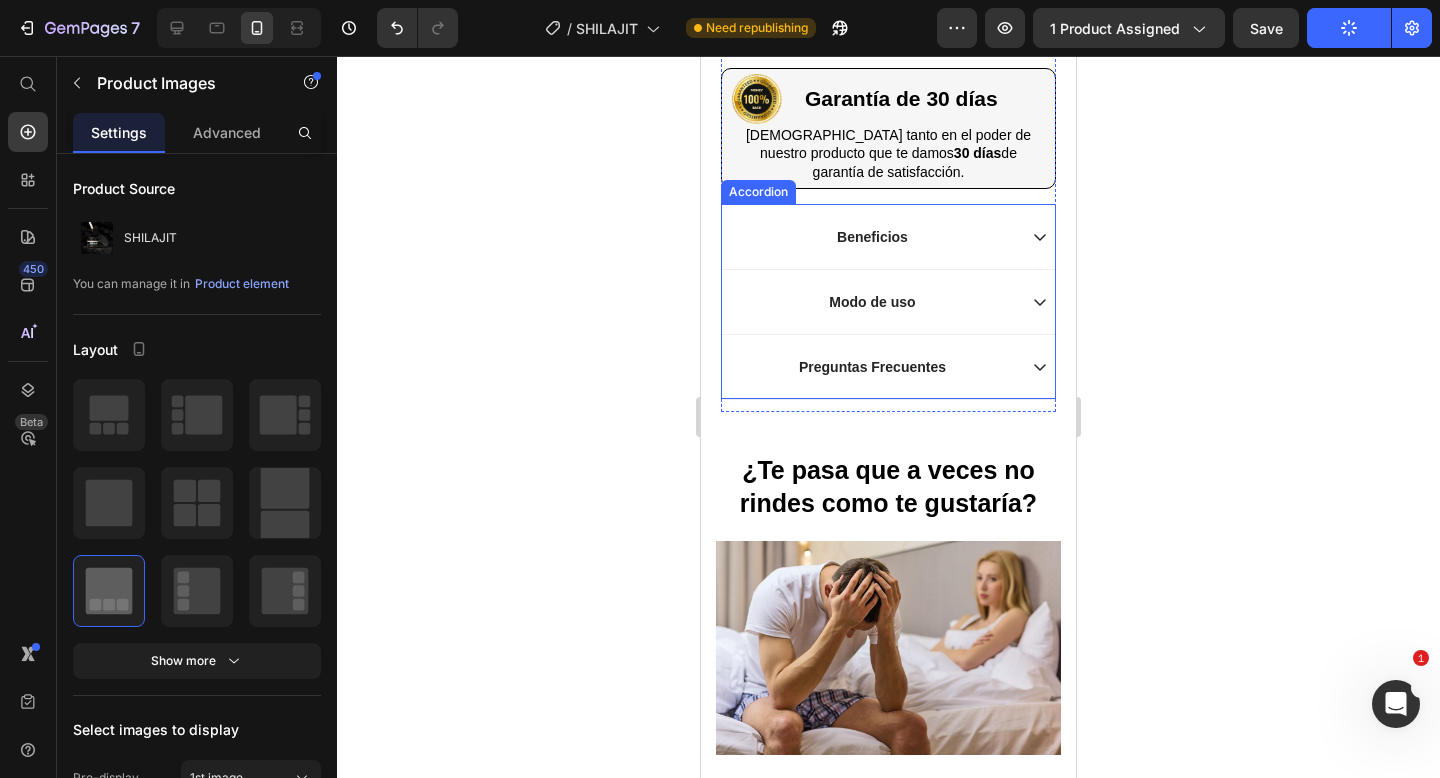 click on "Modo de uso" at bounding box center [872, 302] 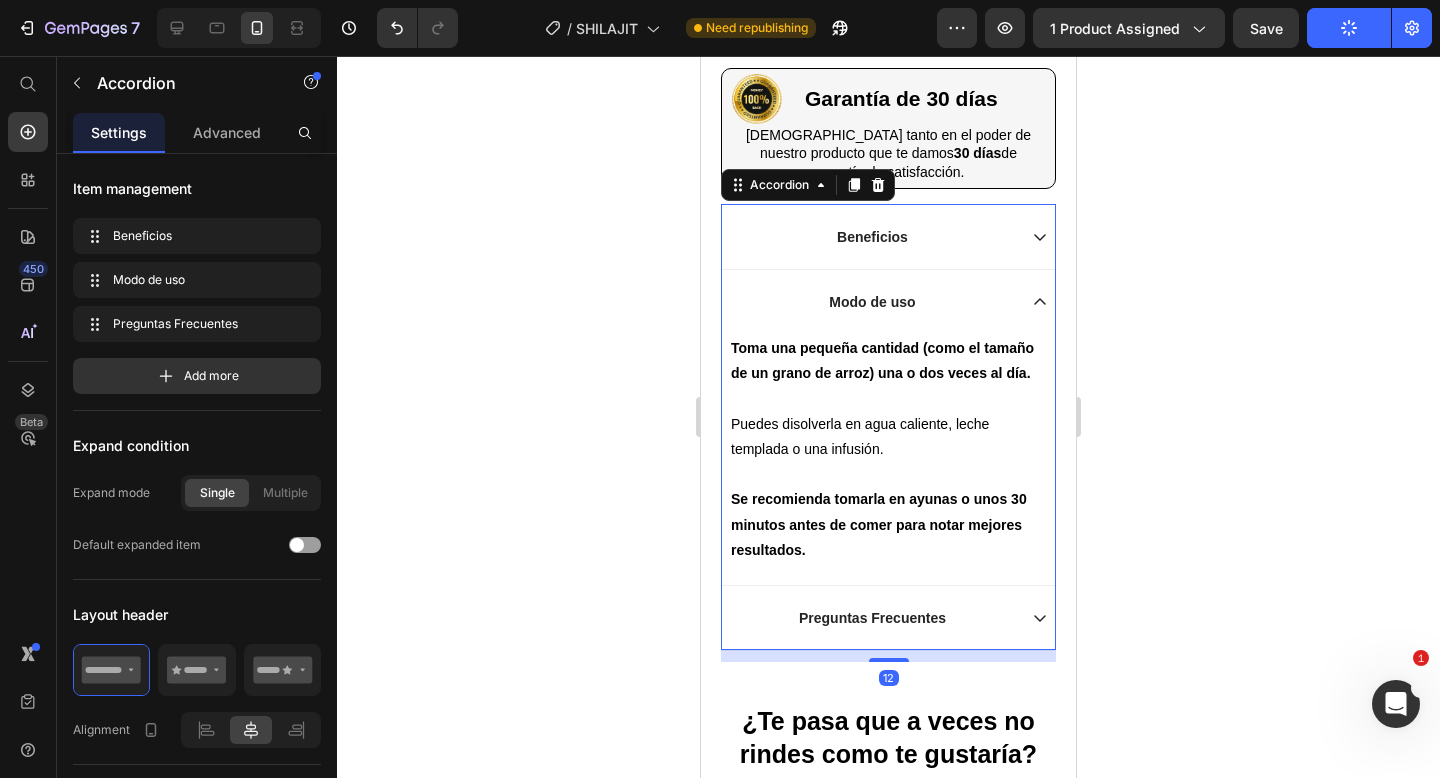 click on "Modo de uso" at bounding box center (872, 302) 